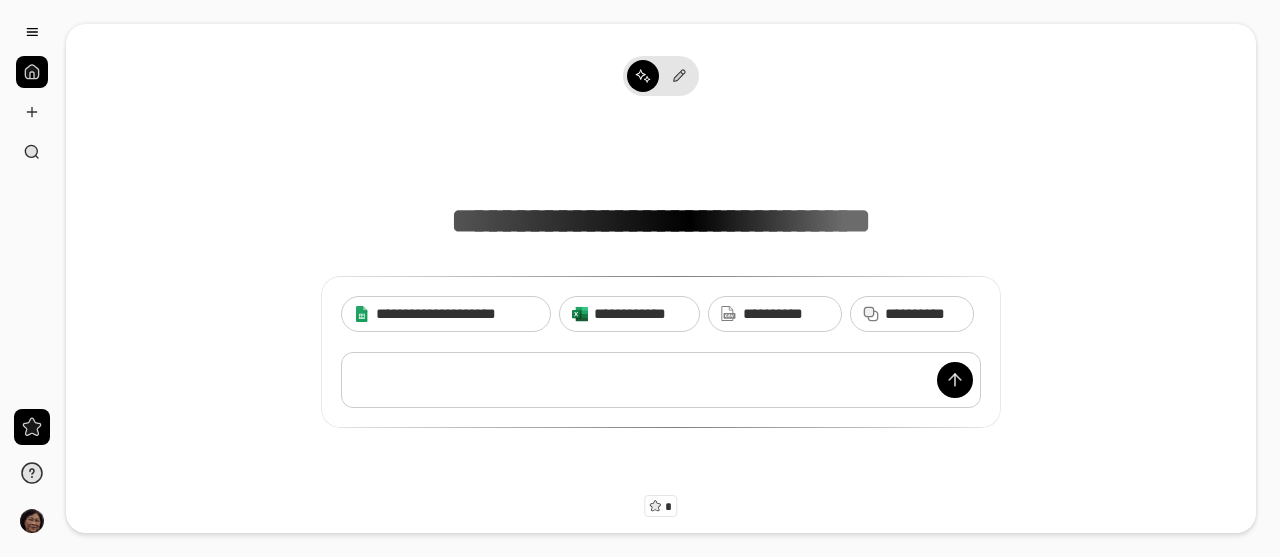 scroll, scrollTop: 0, scrollLeft: 0, axis: both 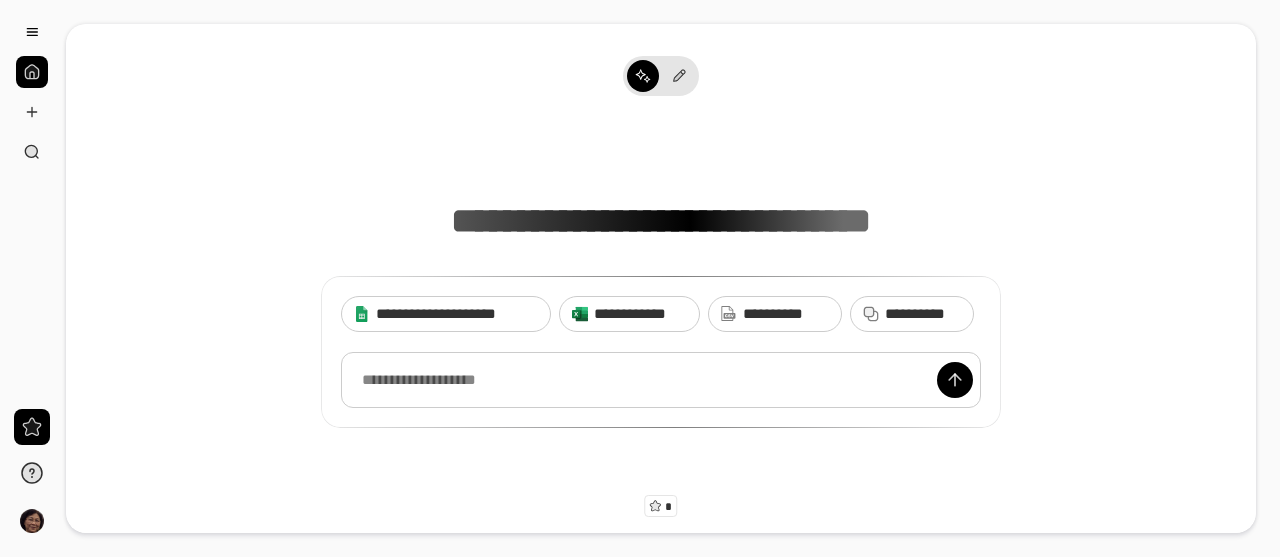 type 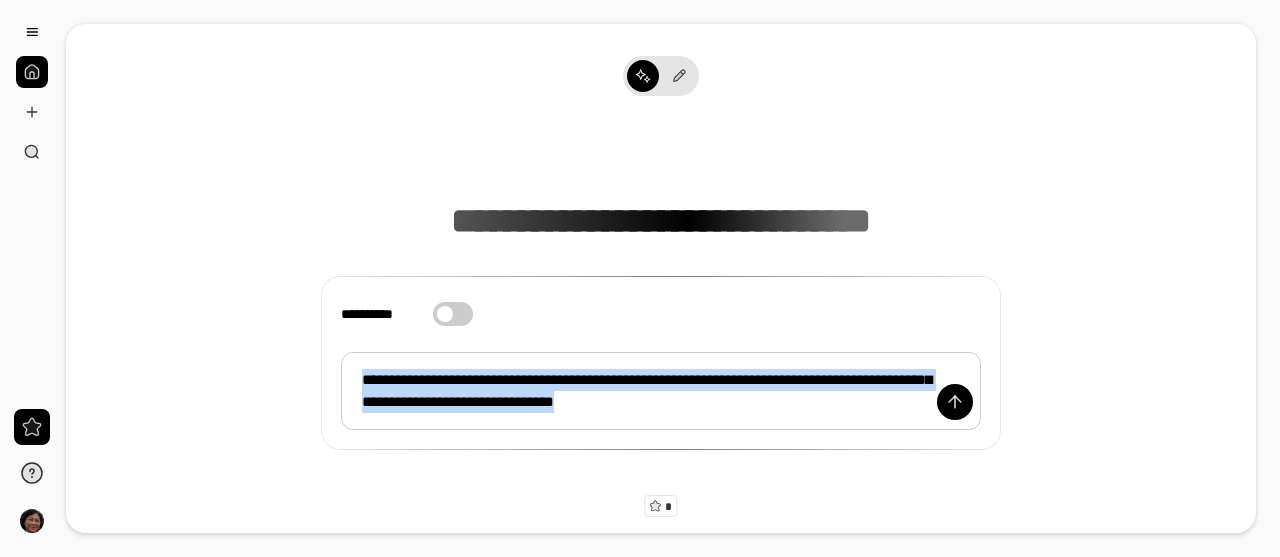 drag, startPoint x: 758, startPoint y: 406, endPoint x: 354, endPoint y: 359, distance: 406.72473 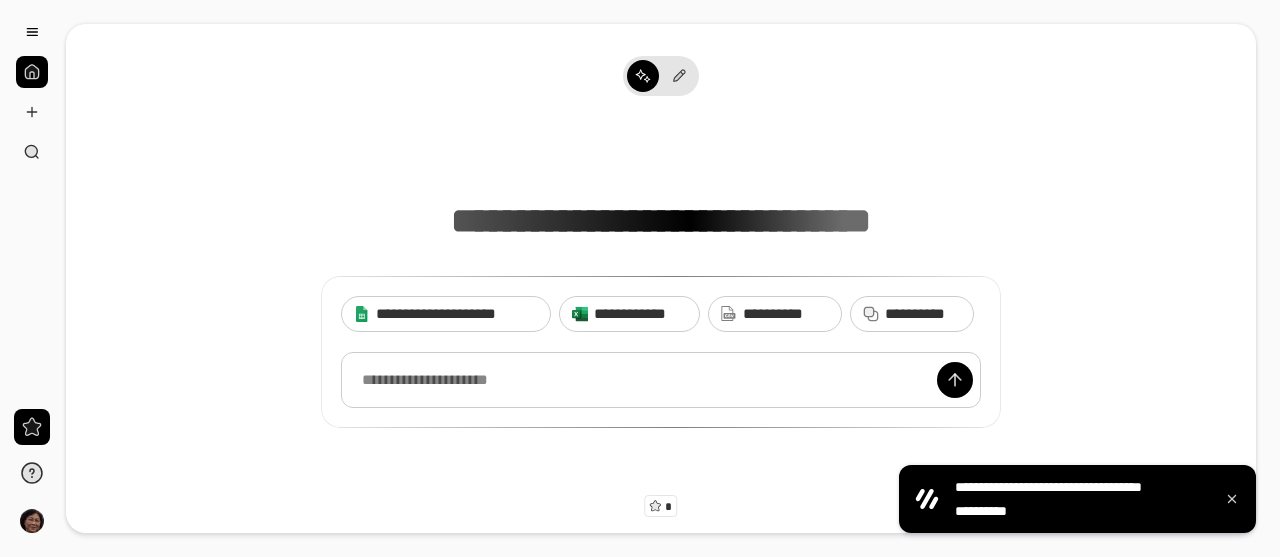 click at bounding box center (661, 379) 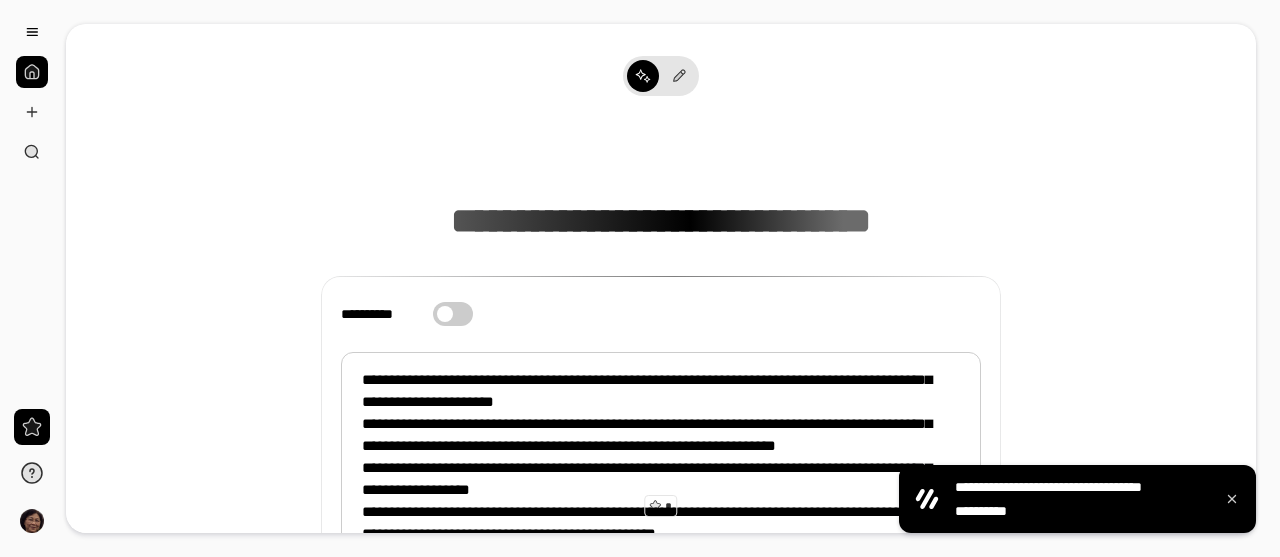 scroll, scrollTop: 0, scrollLeft: 0, axis: both 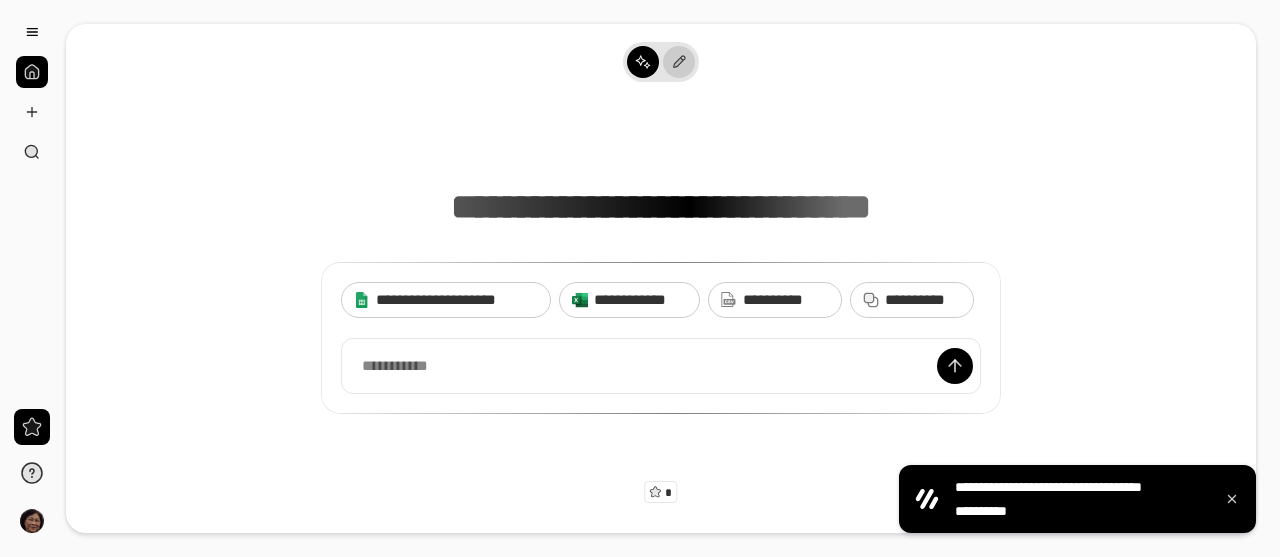 click 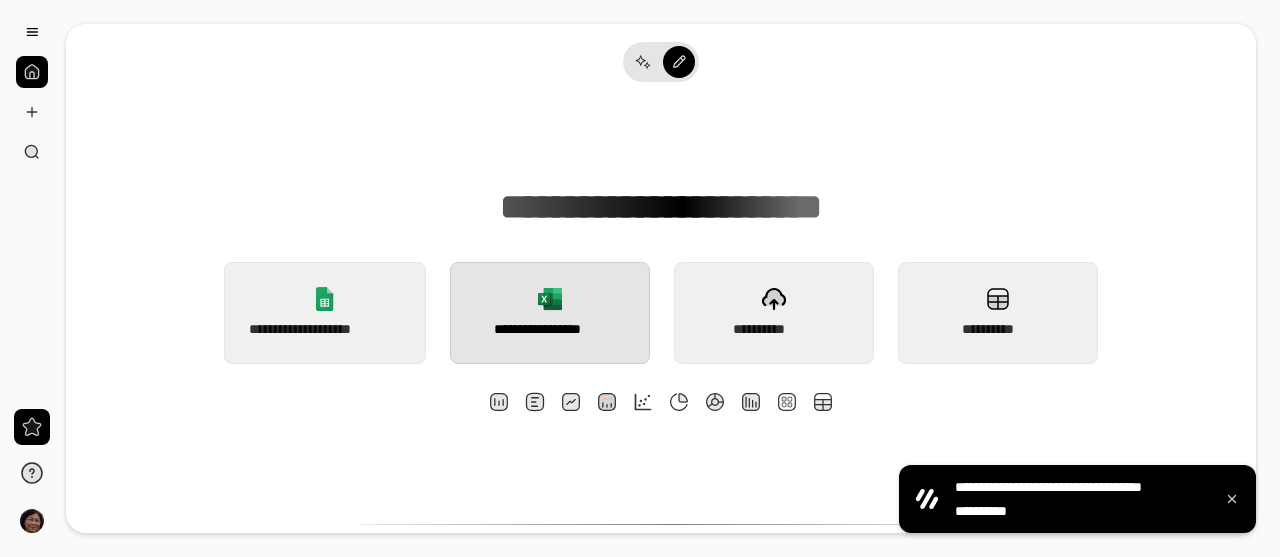 click 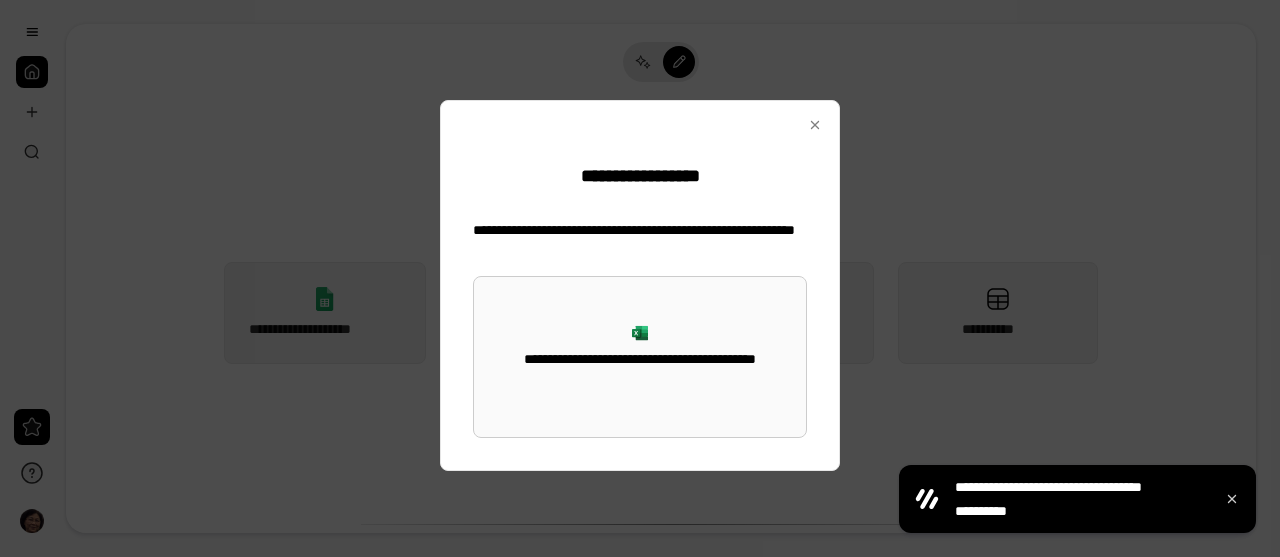 click 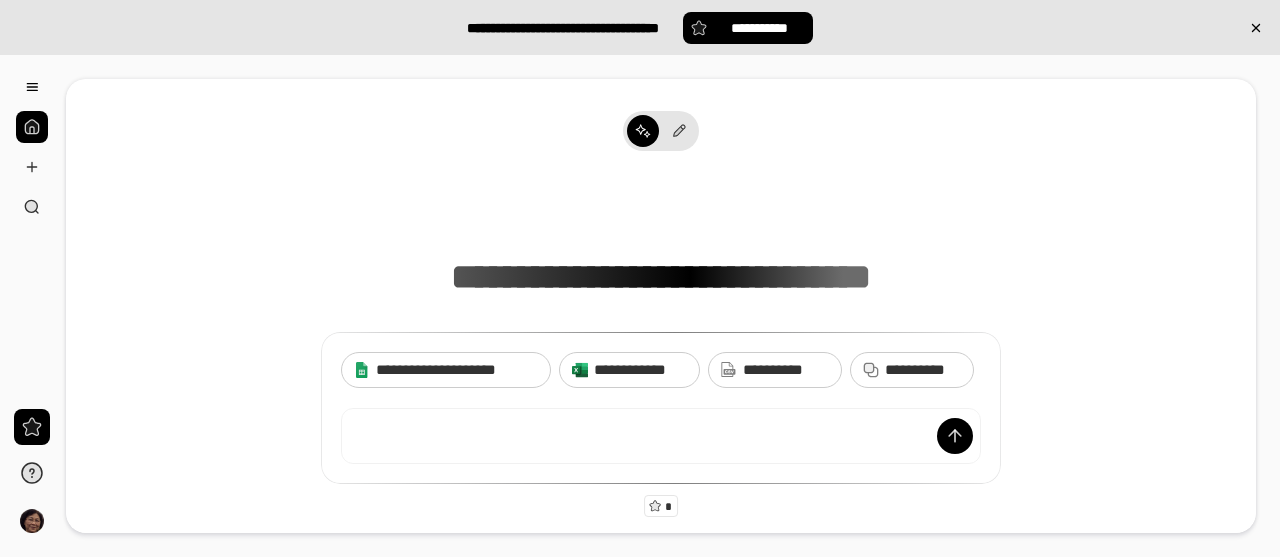 scroll, scrollTop: 0, scrollLeft: 0, axis: both 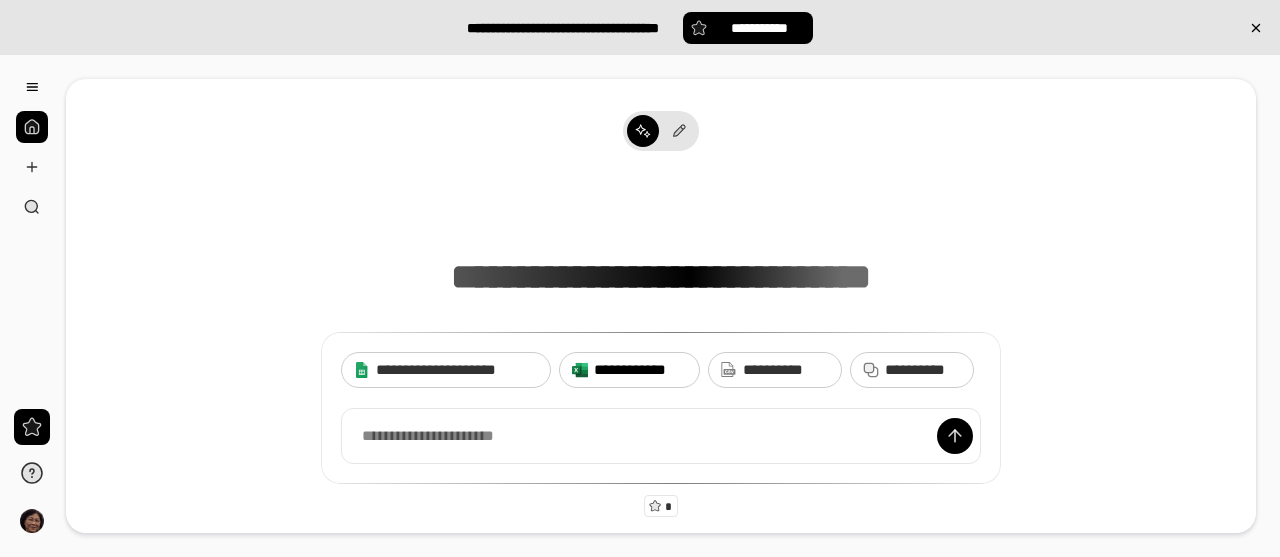 click on "**********" at bounding box center [640, 370] 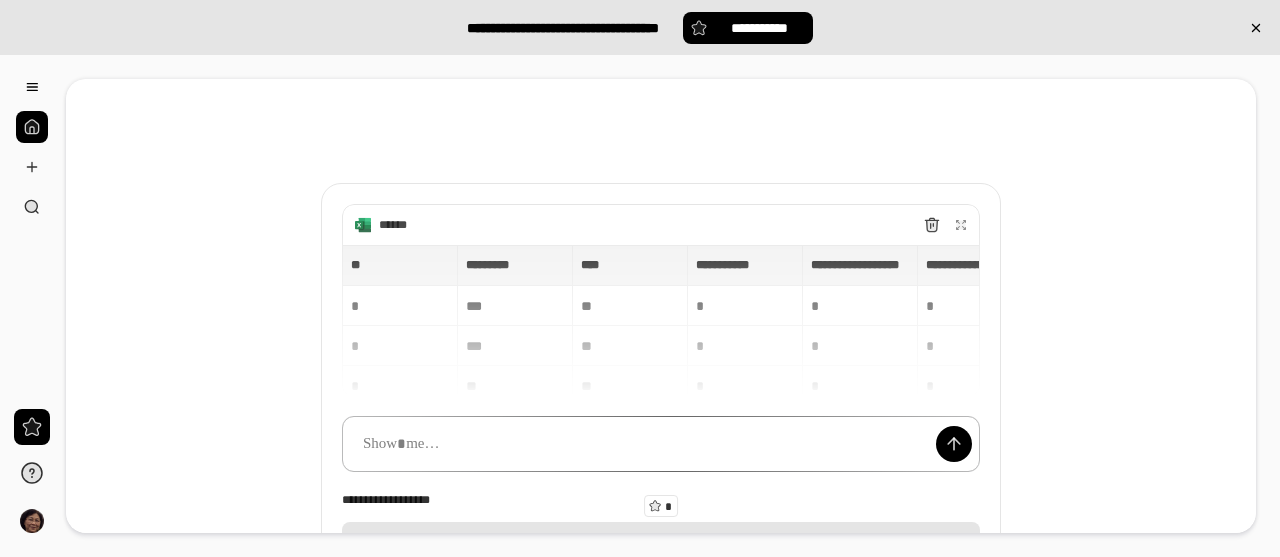 click at bounding box center [661, 444] 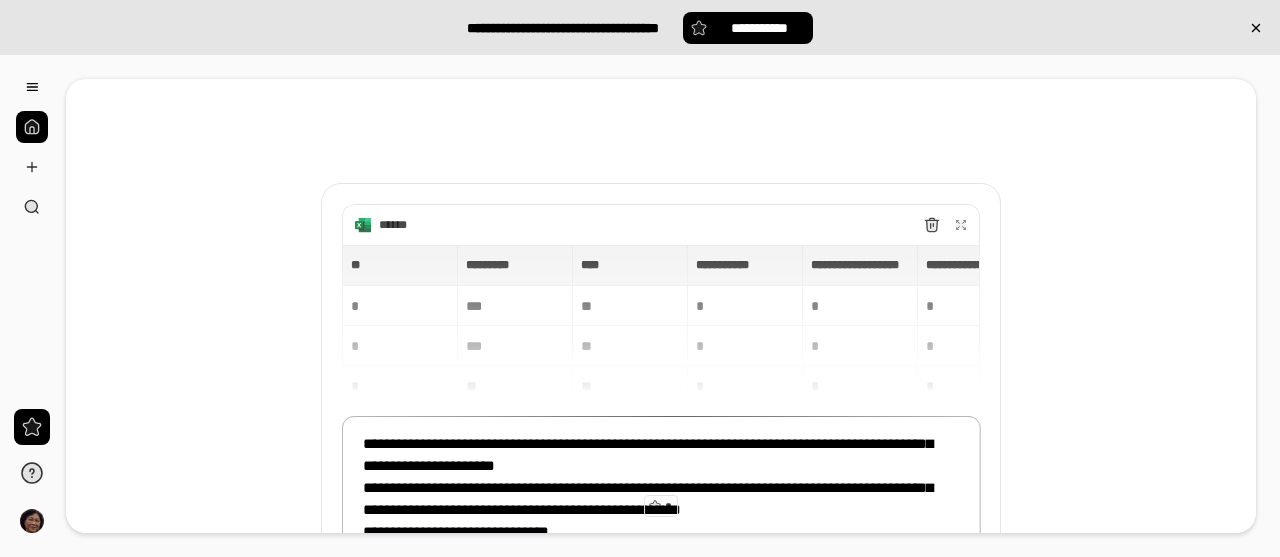 scroll, scrollTop: 295, scrollLeft: 0, axis: vertical 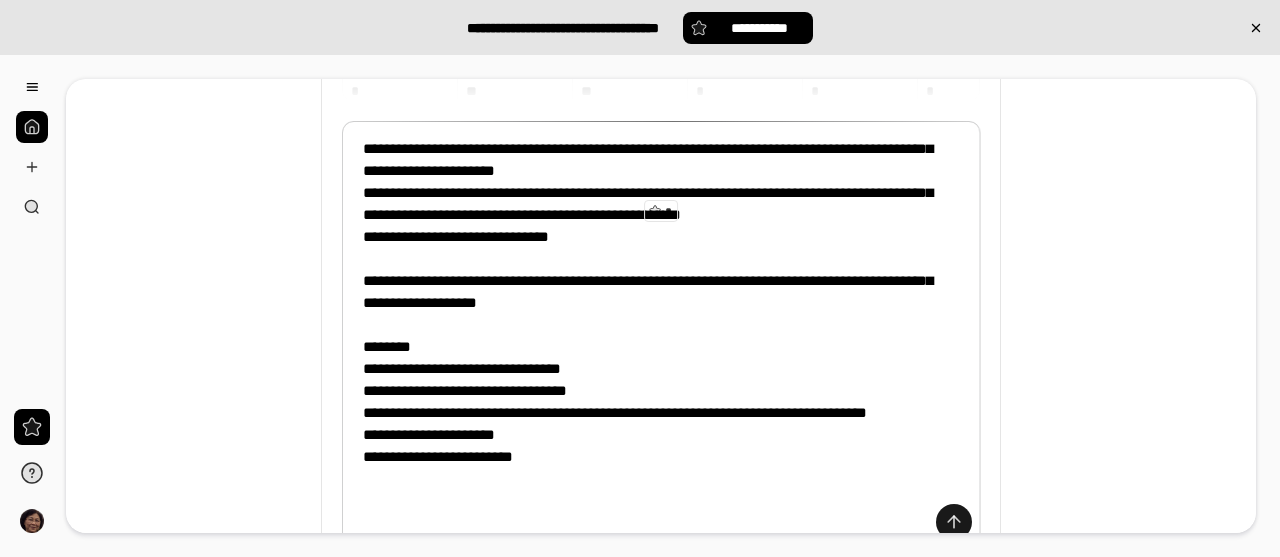 click at bounding box center (954, 522) 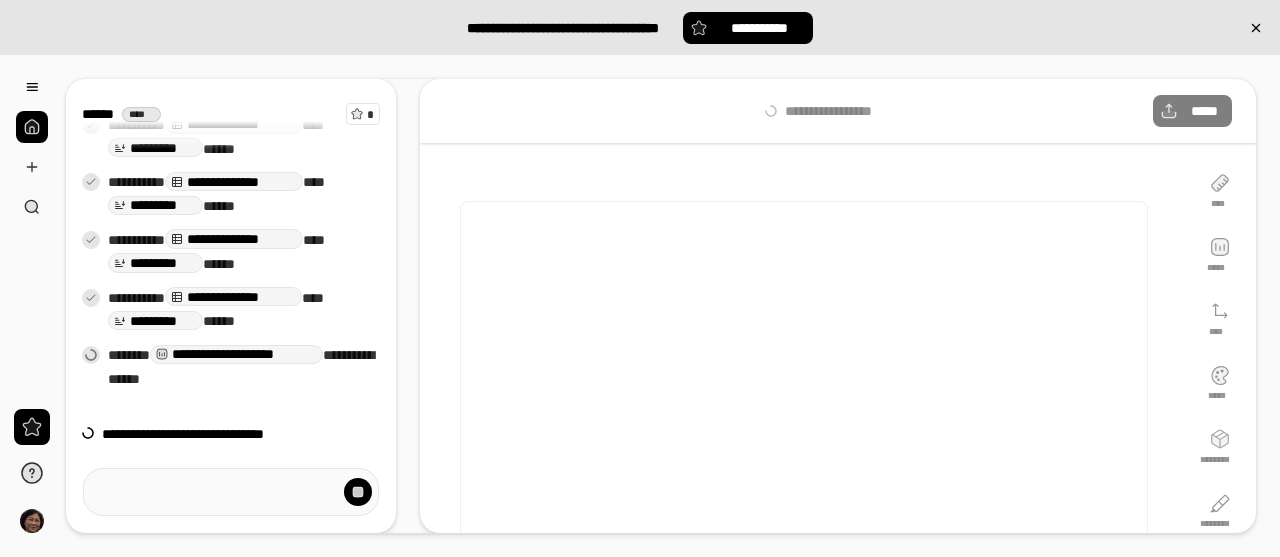 scroll, scrollTop: 928, scrollLeft: 0, axis: vertical 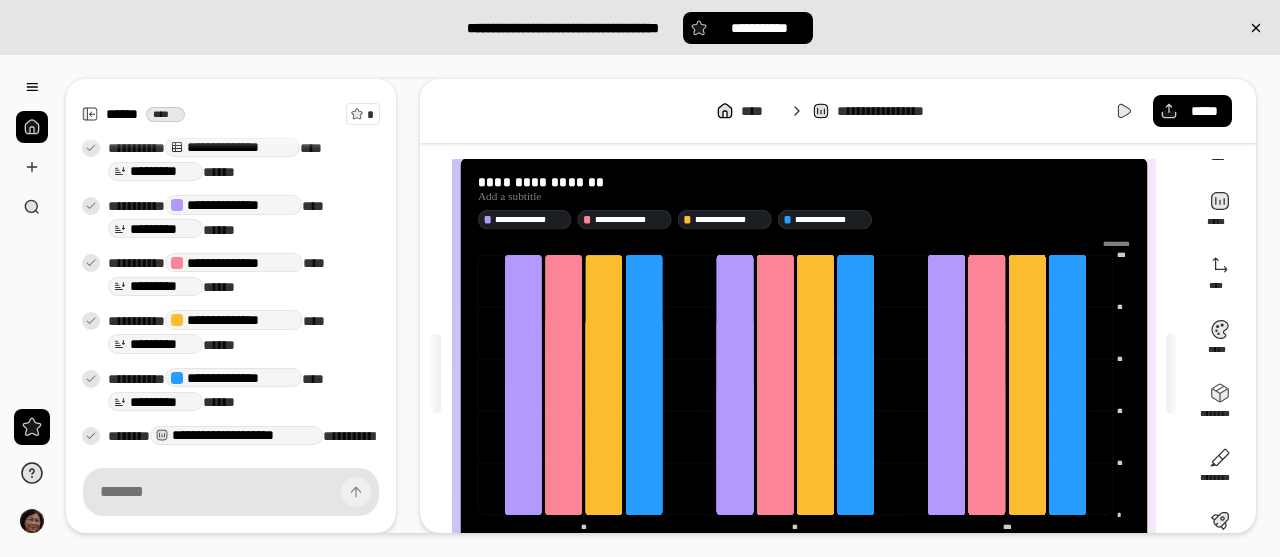 click on "**********" at bounding box center [838, 111] 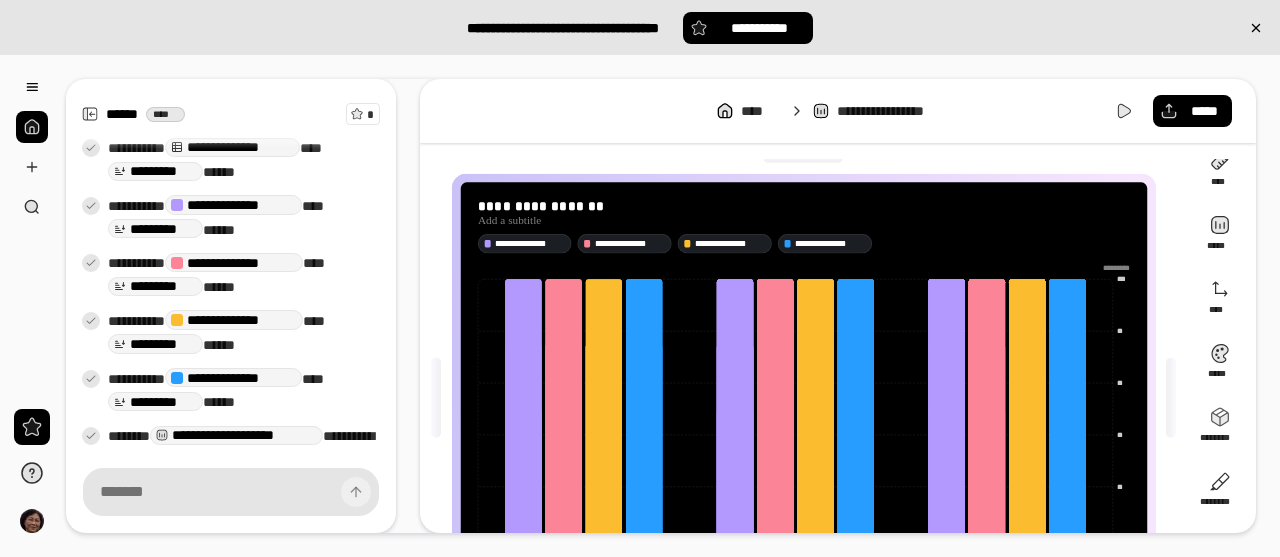 scroll, scrollTop: 0, scrollLeft: 0, axis: both 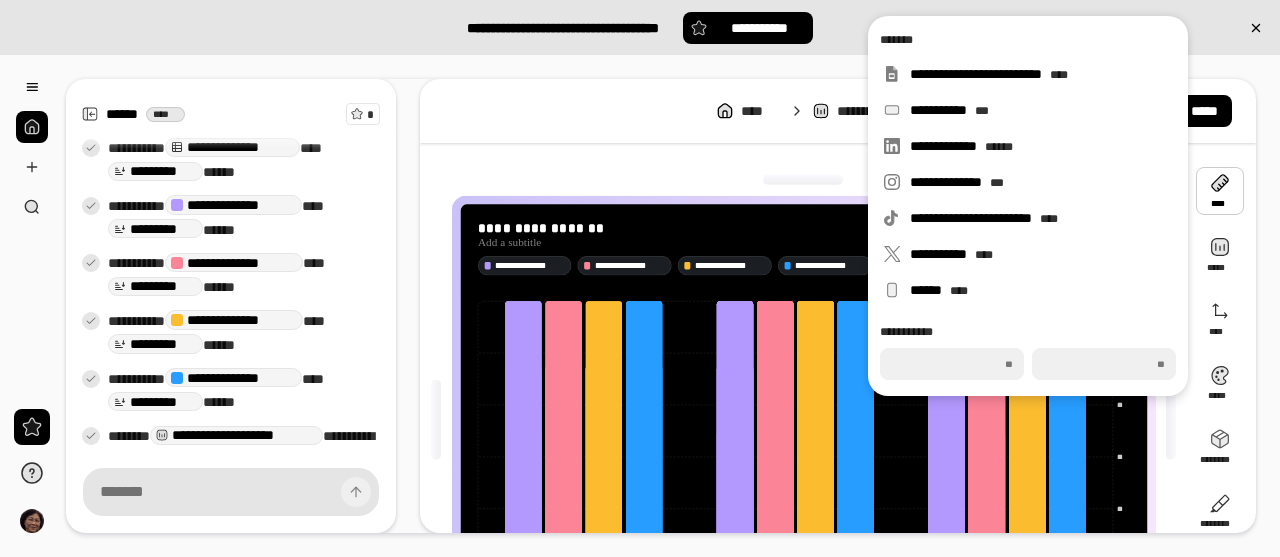 click at bounding box center (1220, 191) 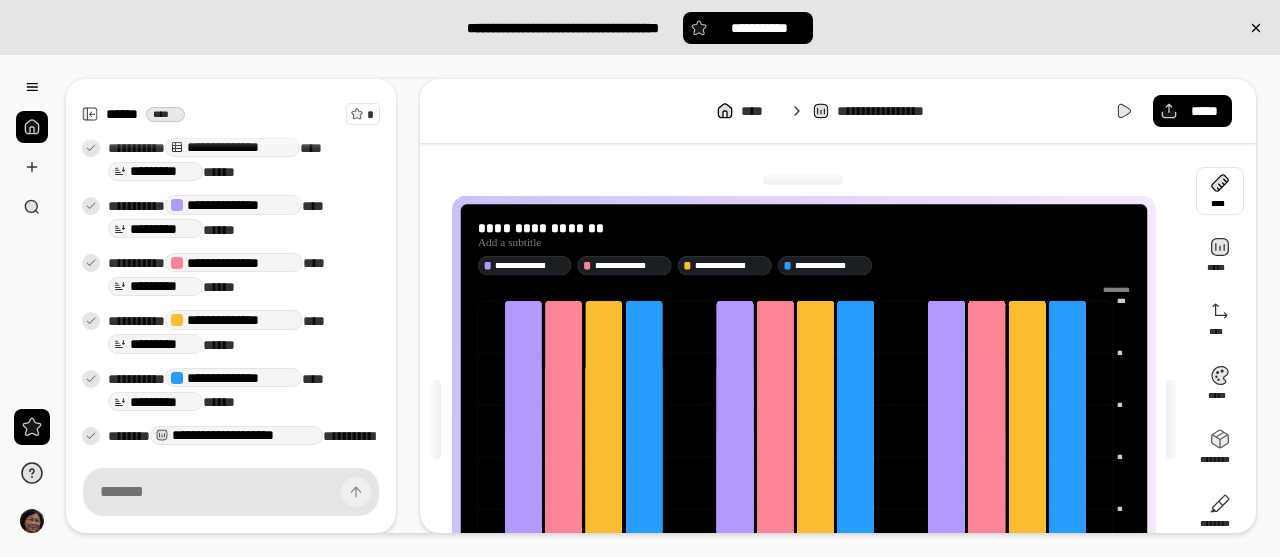 click at bounding box center [1220, 191] 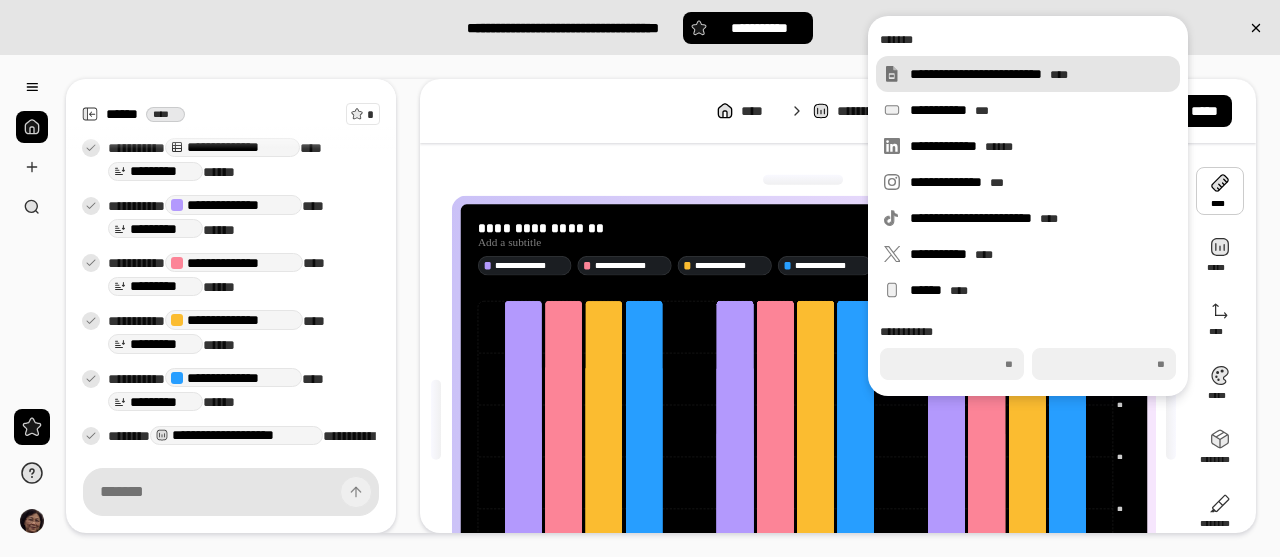 click on "**********" at bounding box center (1041, 74) 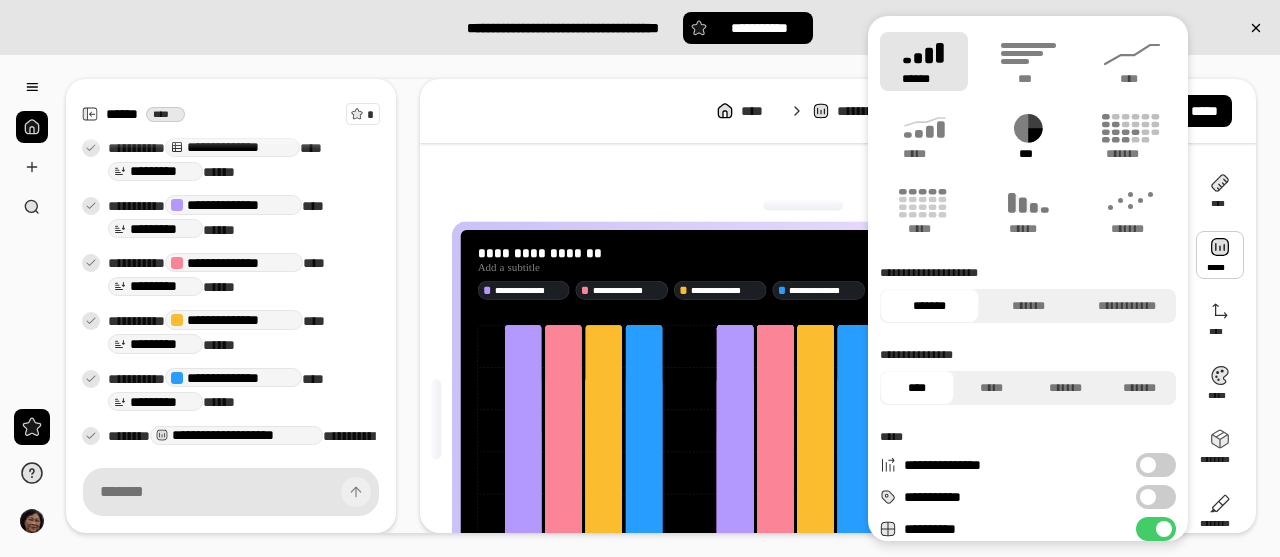 click 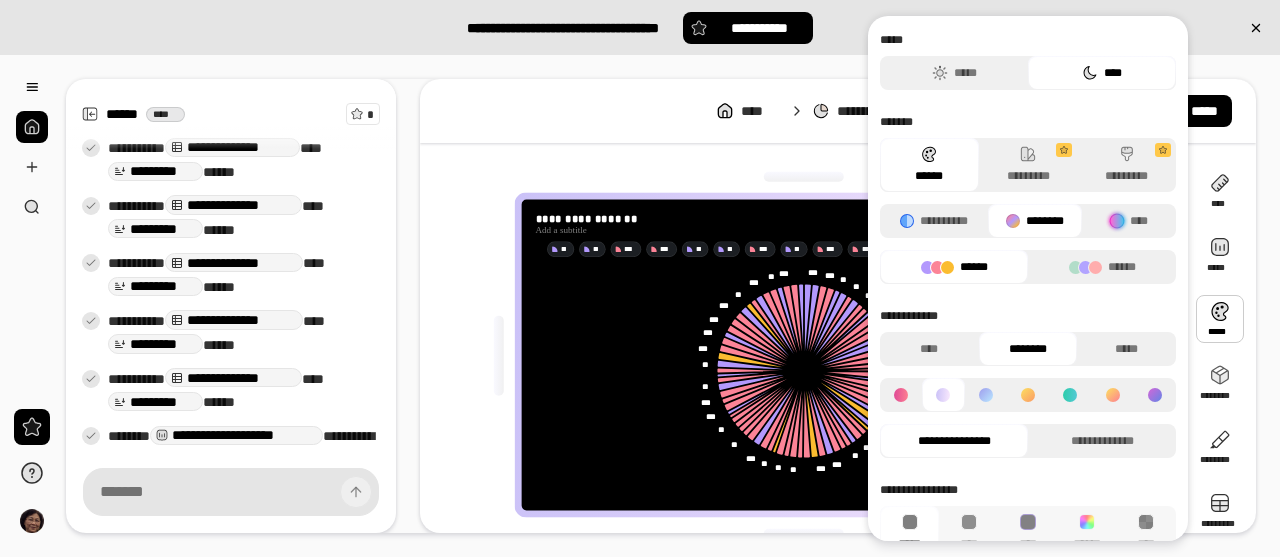 click at bounding box center (1220, 319) 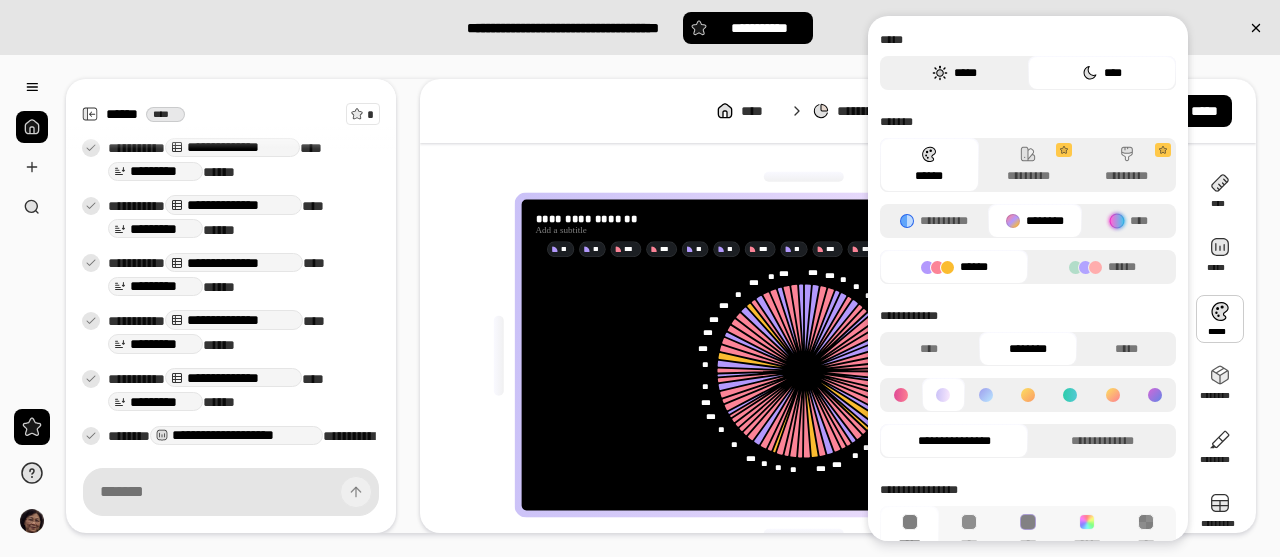 click on "*****" at bounding box center [954, 73] 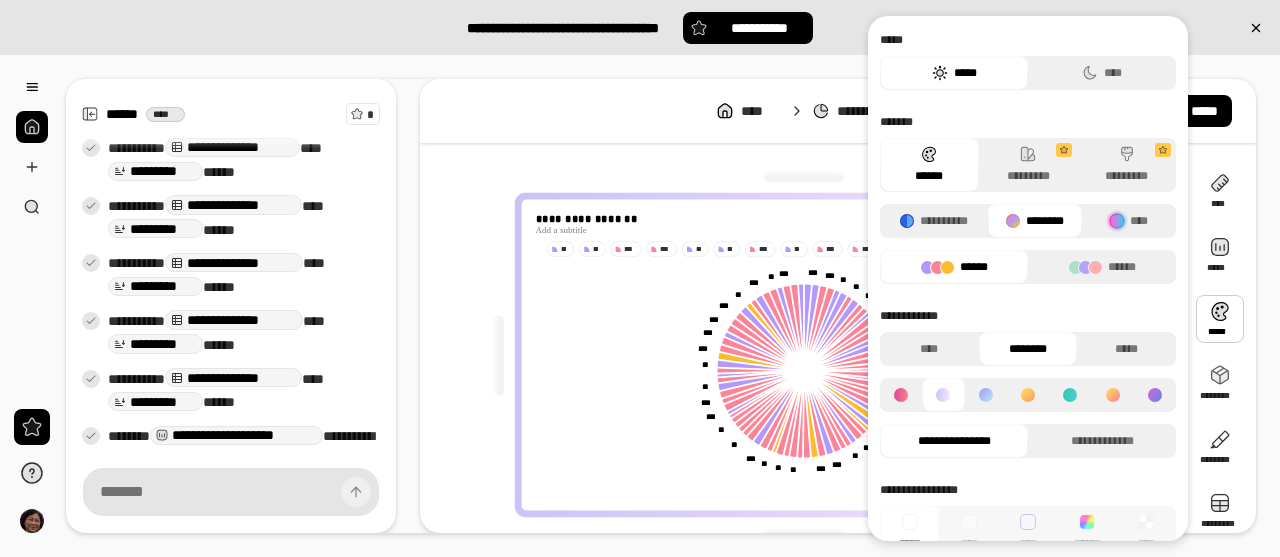 click at bounding box center [1220, 319] 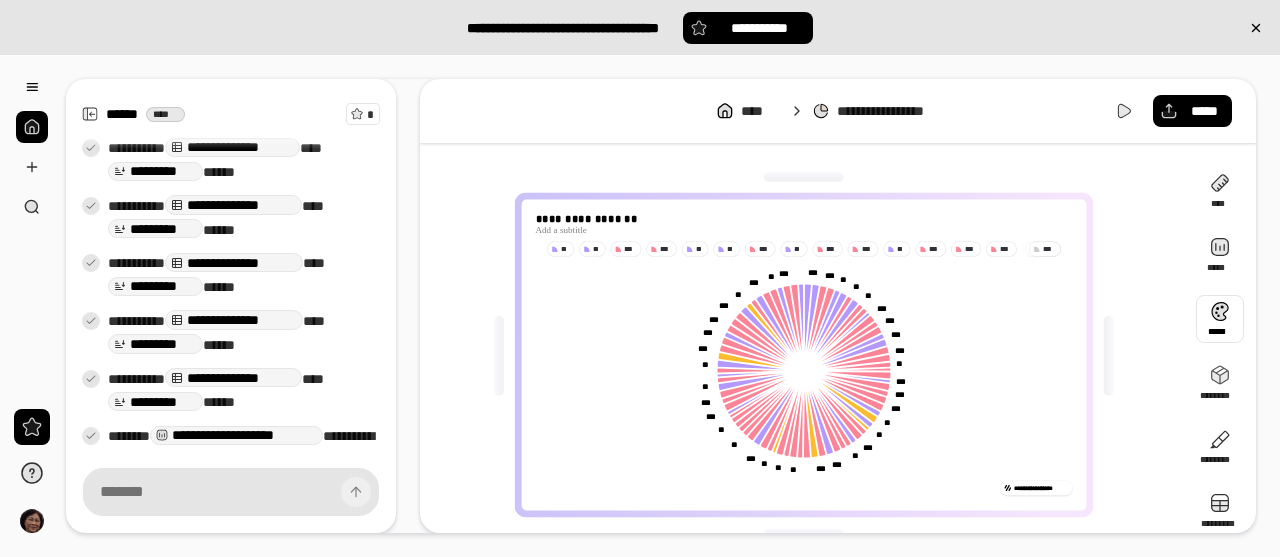 click at bounding box center (1220, 319) 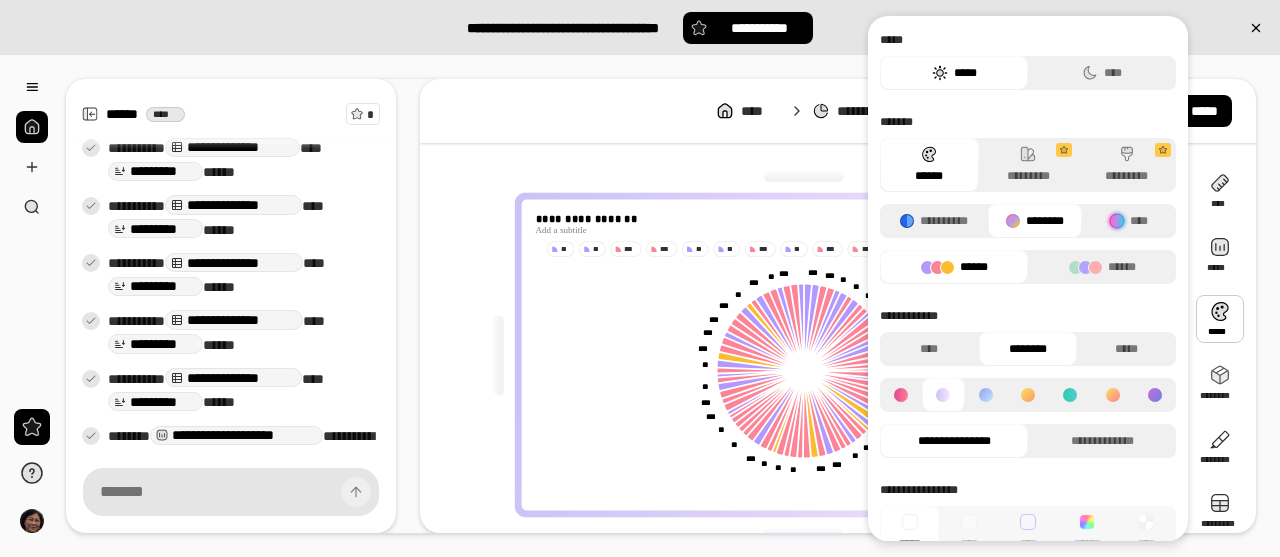 click at bounding box center (1070, 395) 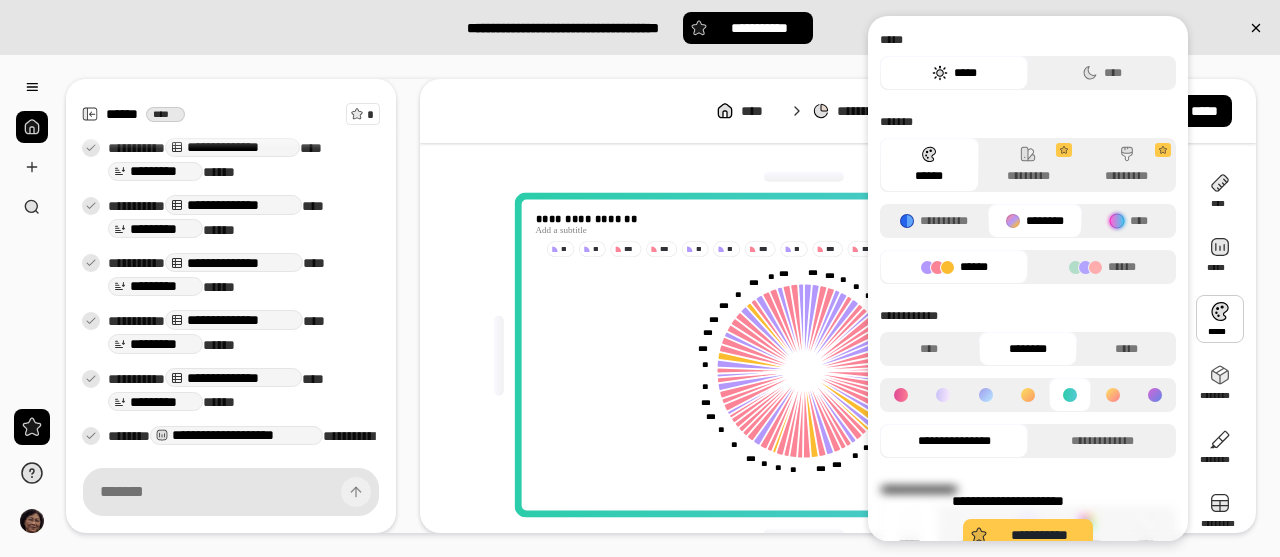 click on "**********" at bounding box center [1028, 521] 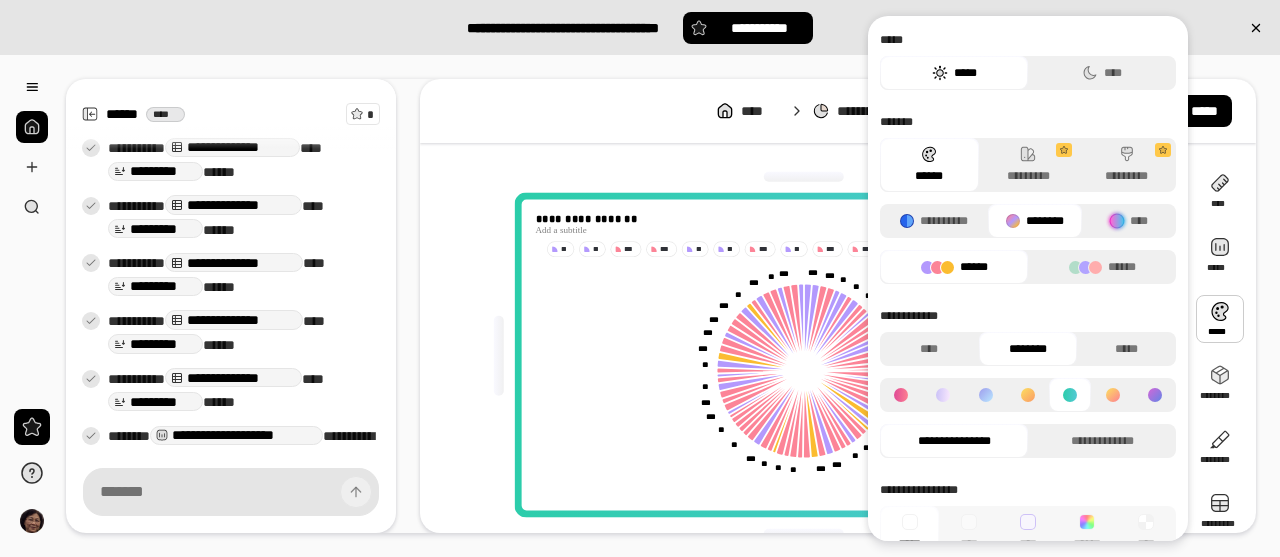 click on "**********" at bounding box center [804, 355] 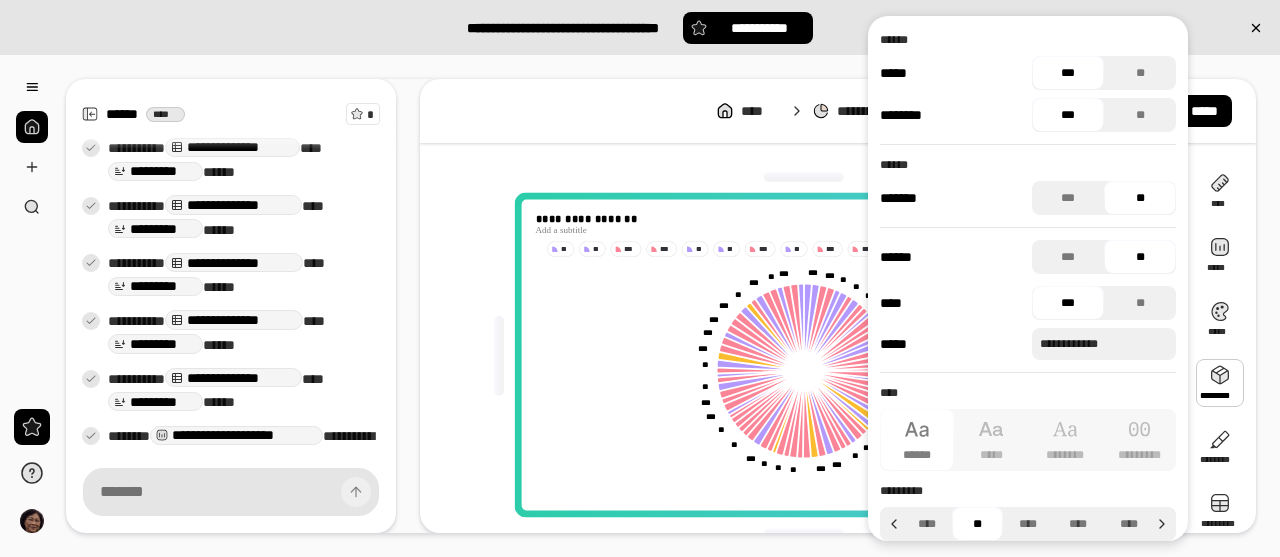 click at bounding box center [1220, 383] 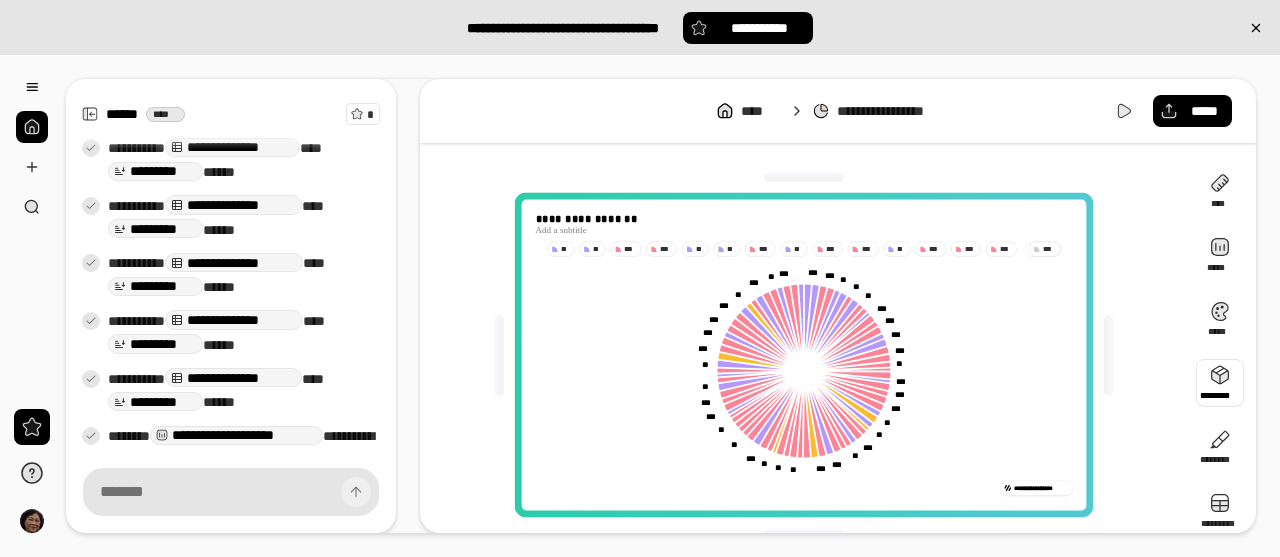 click at bounding box center (1220, 383) 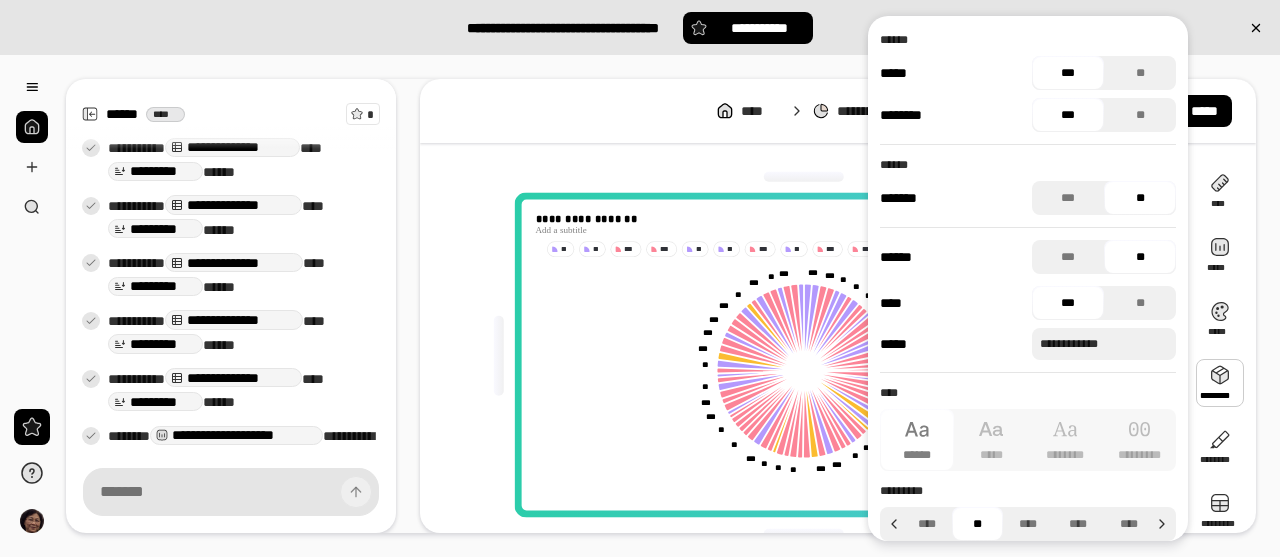 click on "***" at bounding box center [1068, 73] 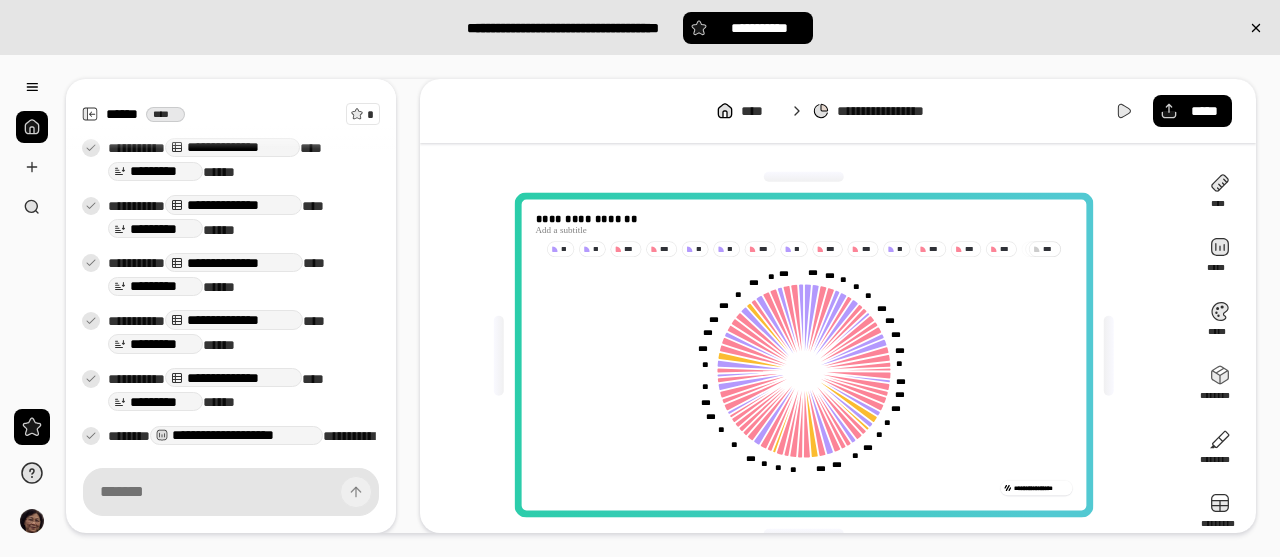 click 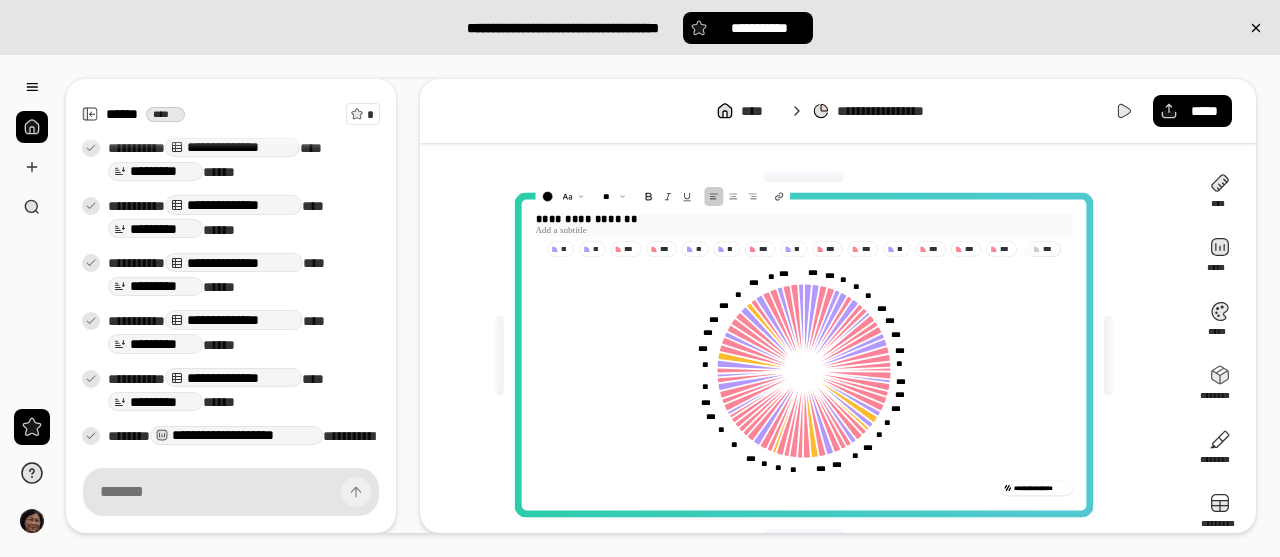 click on "**********" at bounding box center (803, 220) 